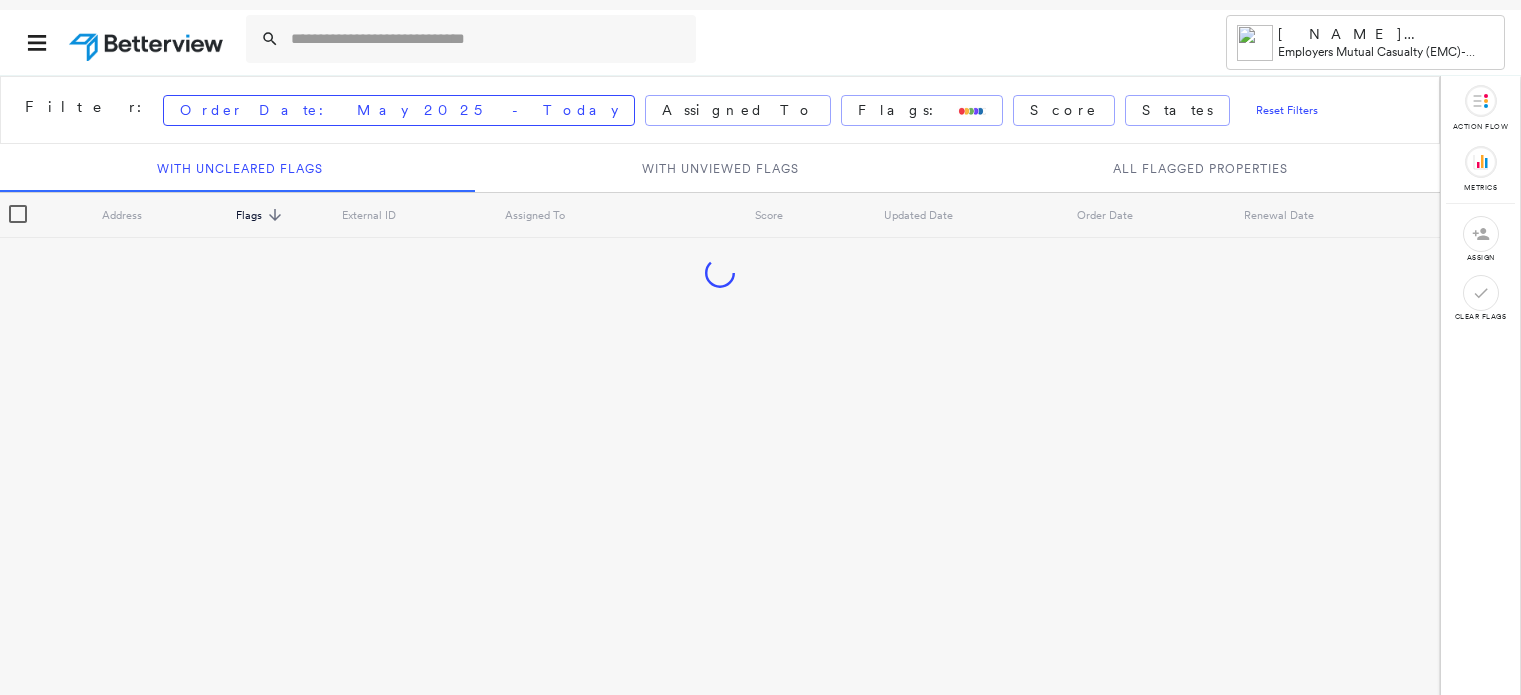 scroll, scrollTop: 0, scrollLeft: 0, axis: both 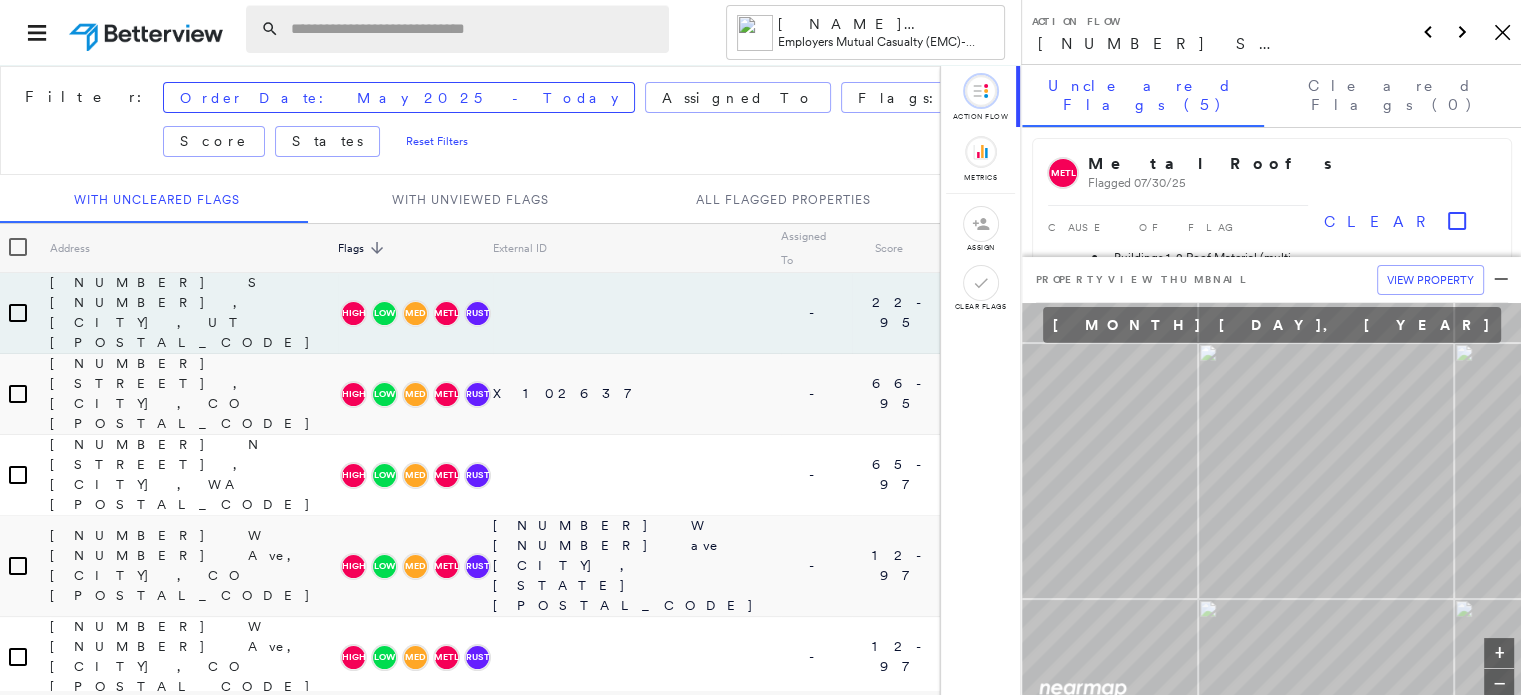 click at bounding box center [474, 29] 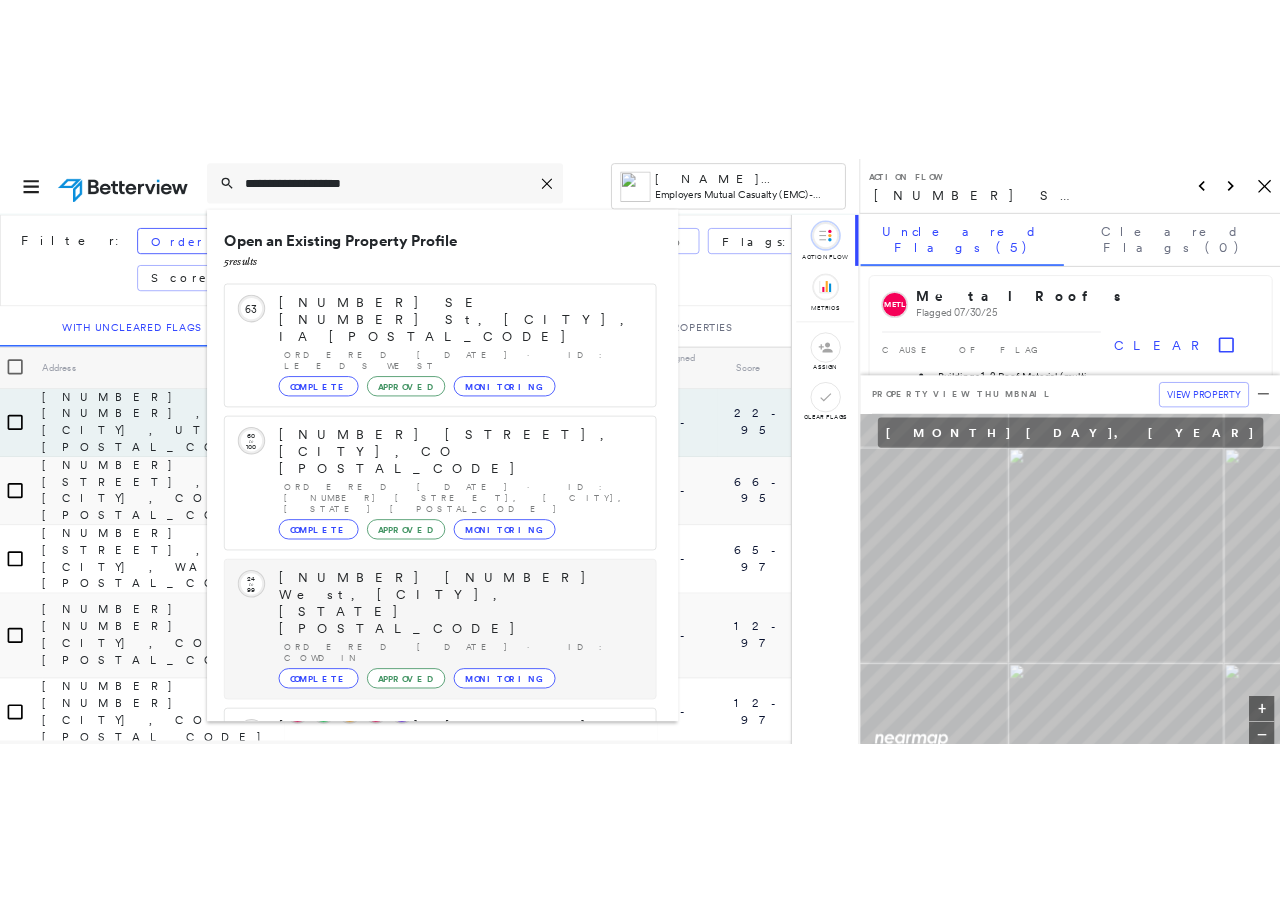 scroll, scrollTop: 156, scrollLeft: 0, axis: vertical 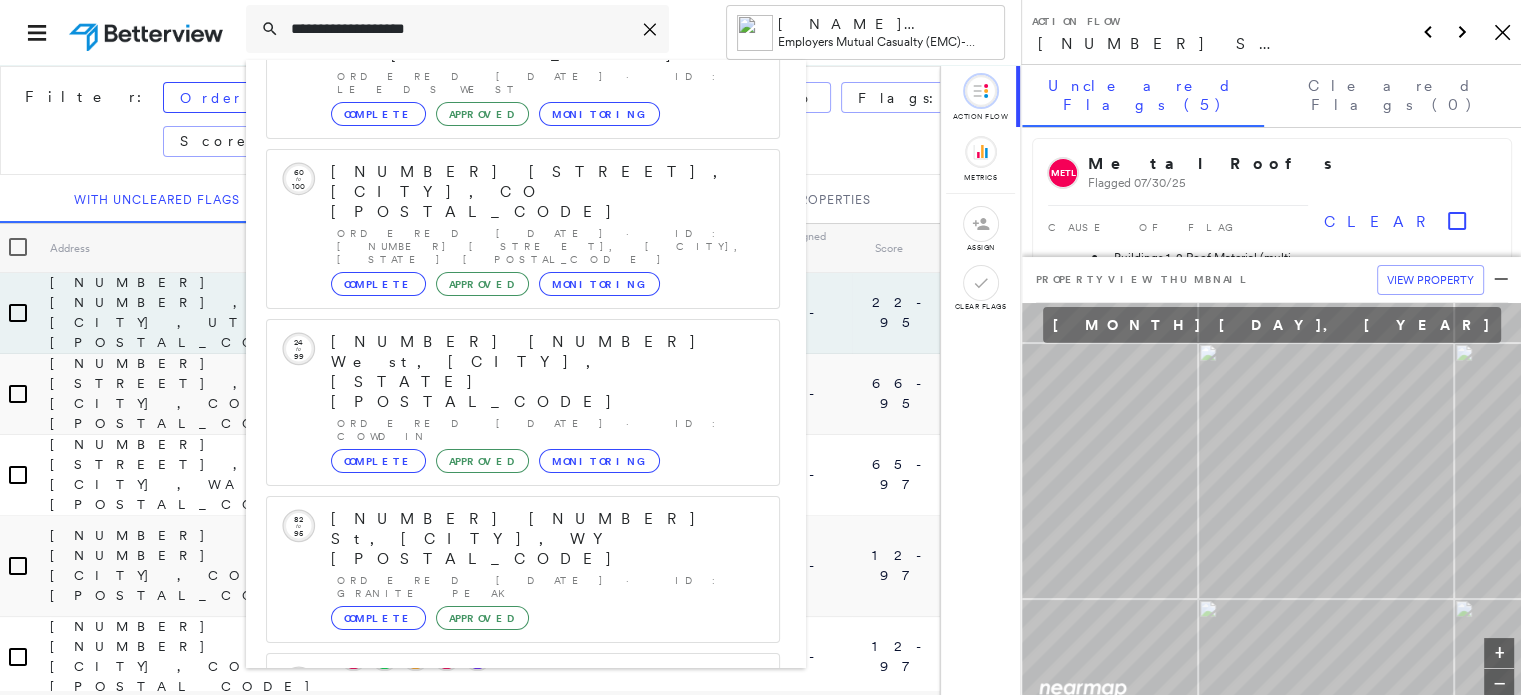 type on "**********" 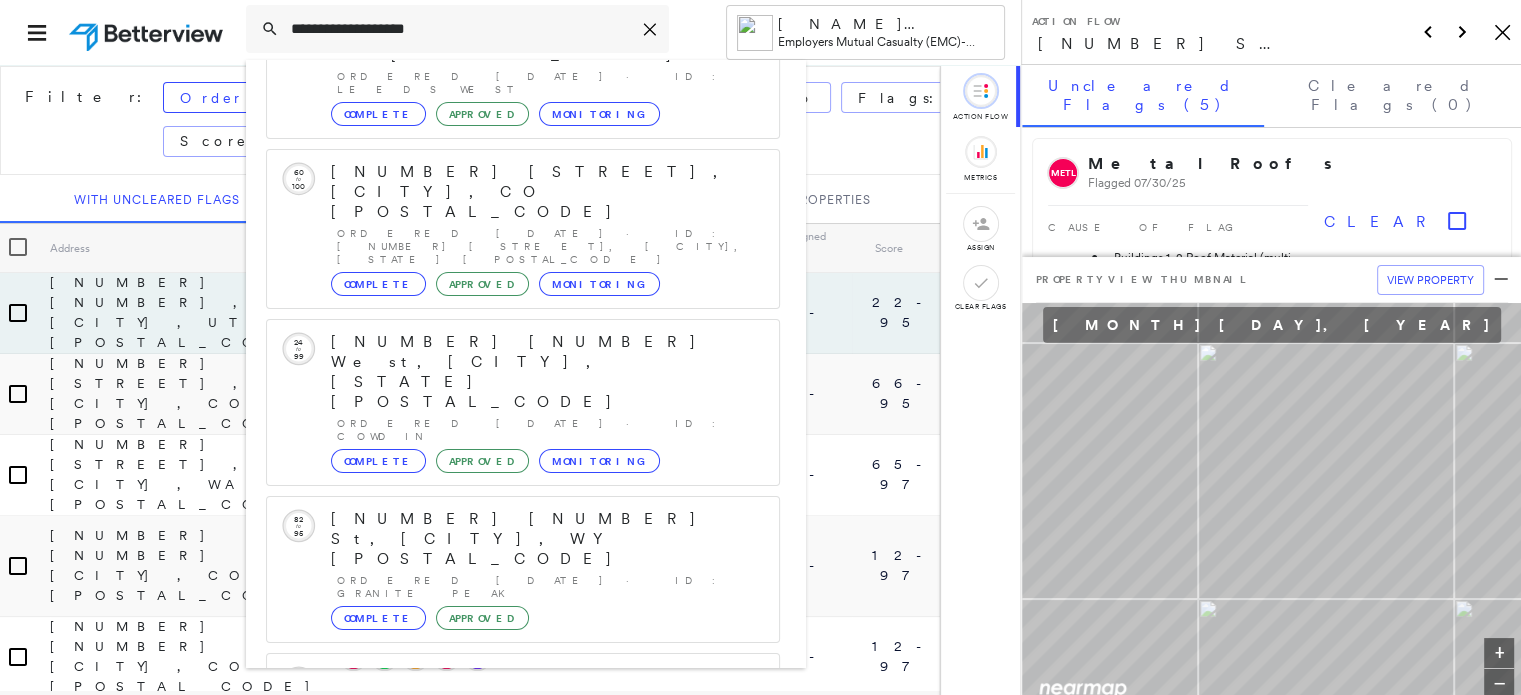 click on "[NUMBER] S [NUMBER] W, [CITY], [STATE] [POSTAL_CODE]" at bounding box center (501, 956) 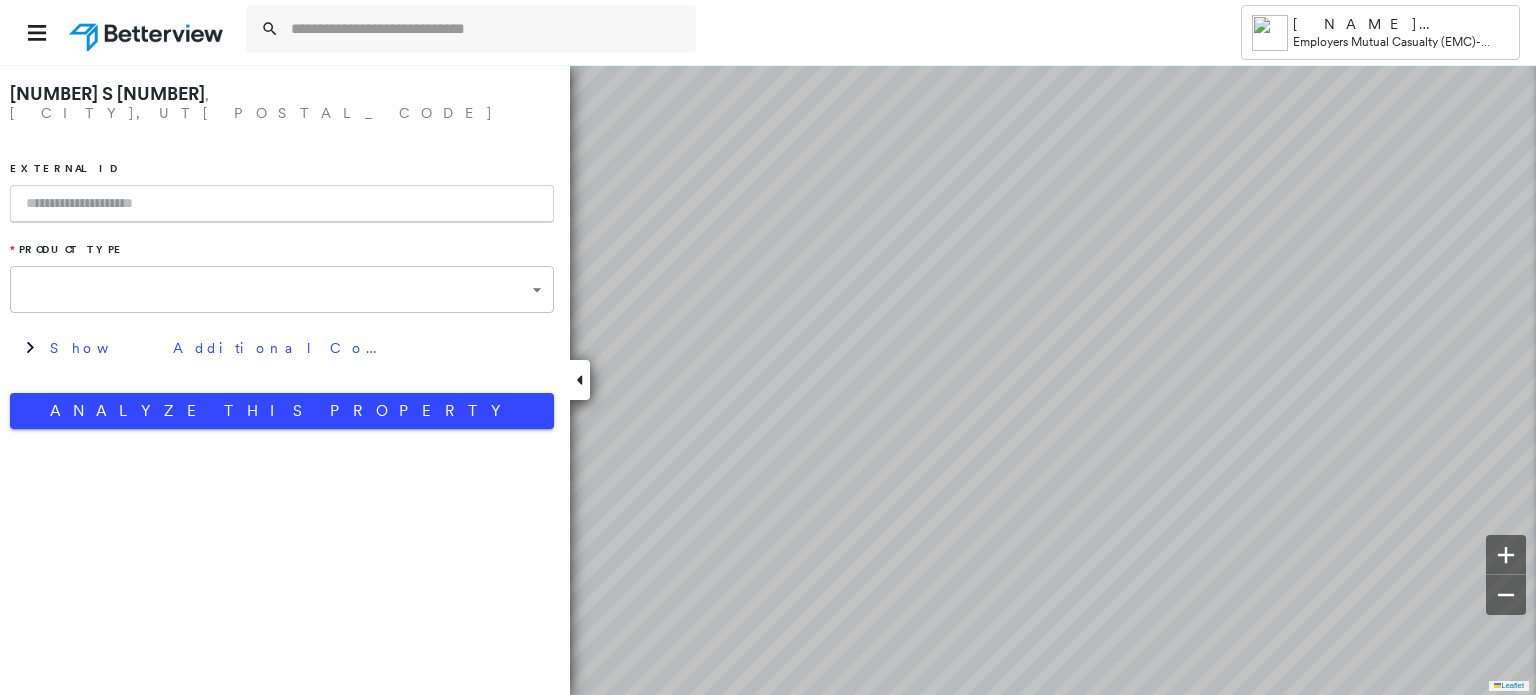 type on "**********" 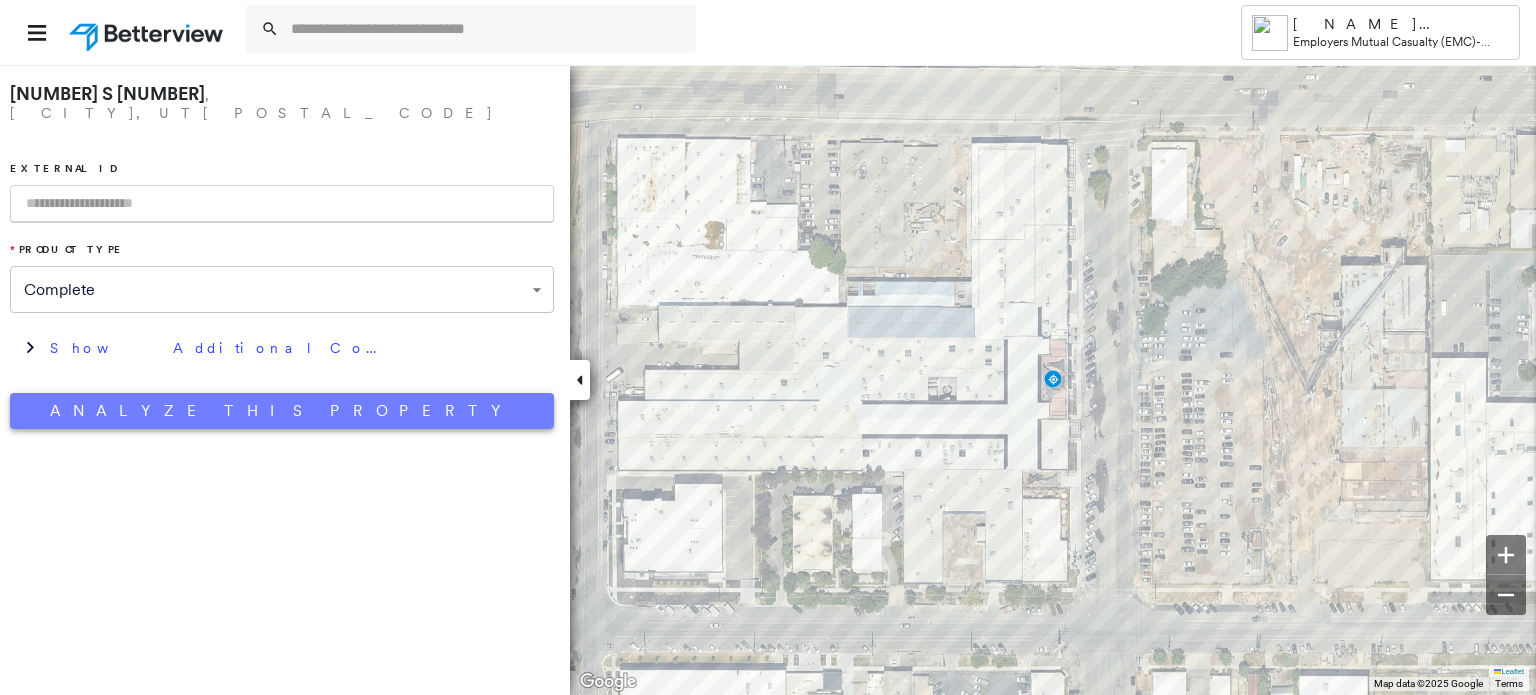 click on "Analyze This Property" at bounding box center [282, 411] 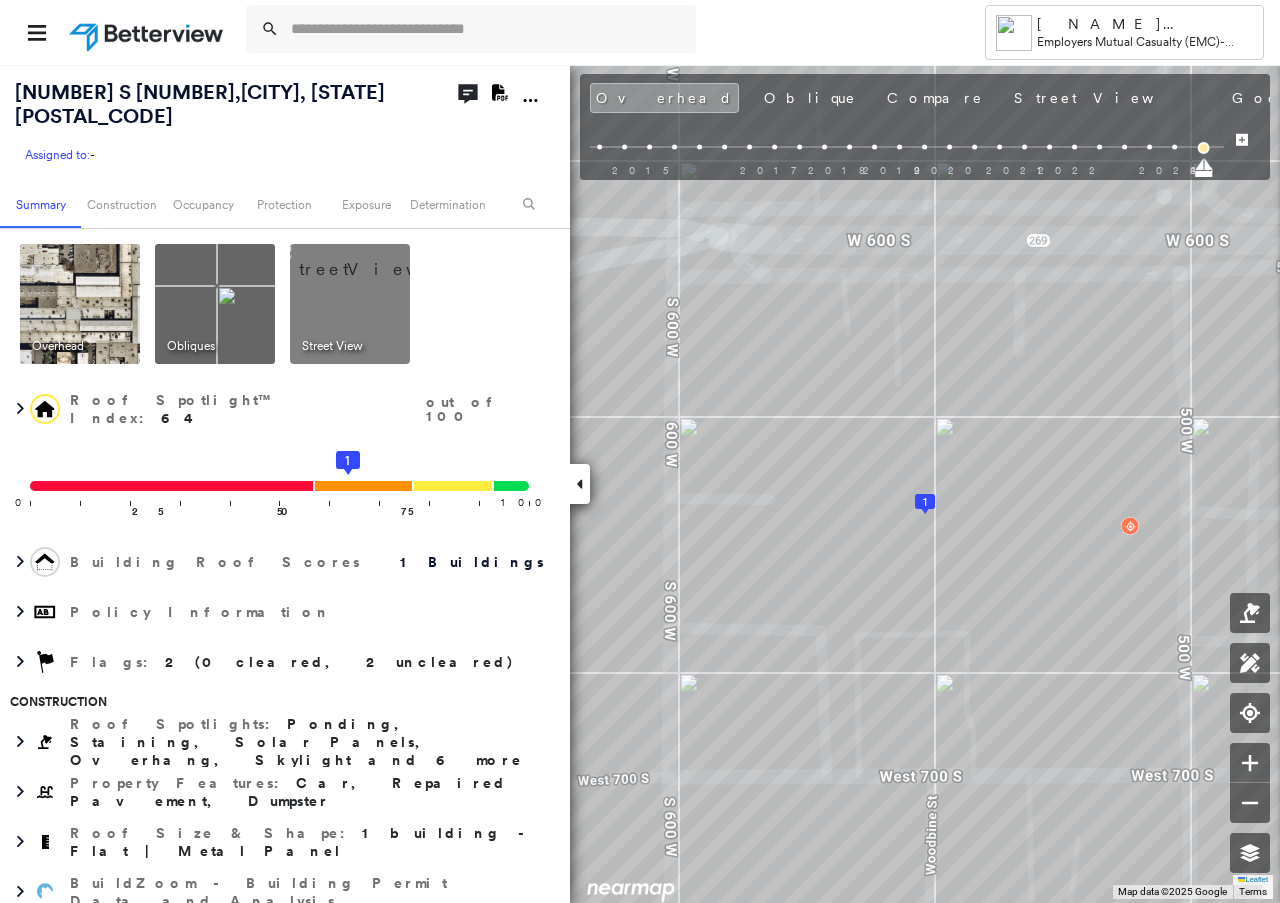 click on "Download PDF Report" 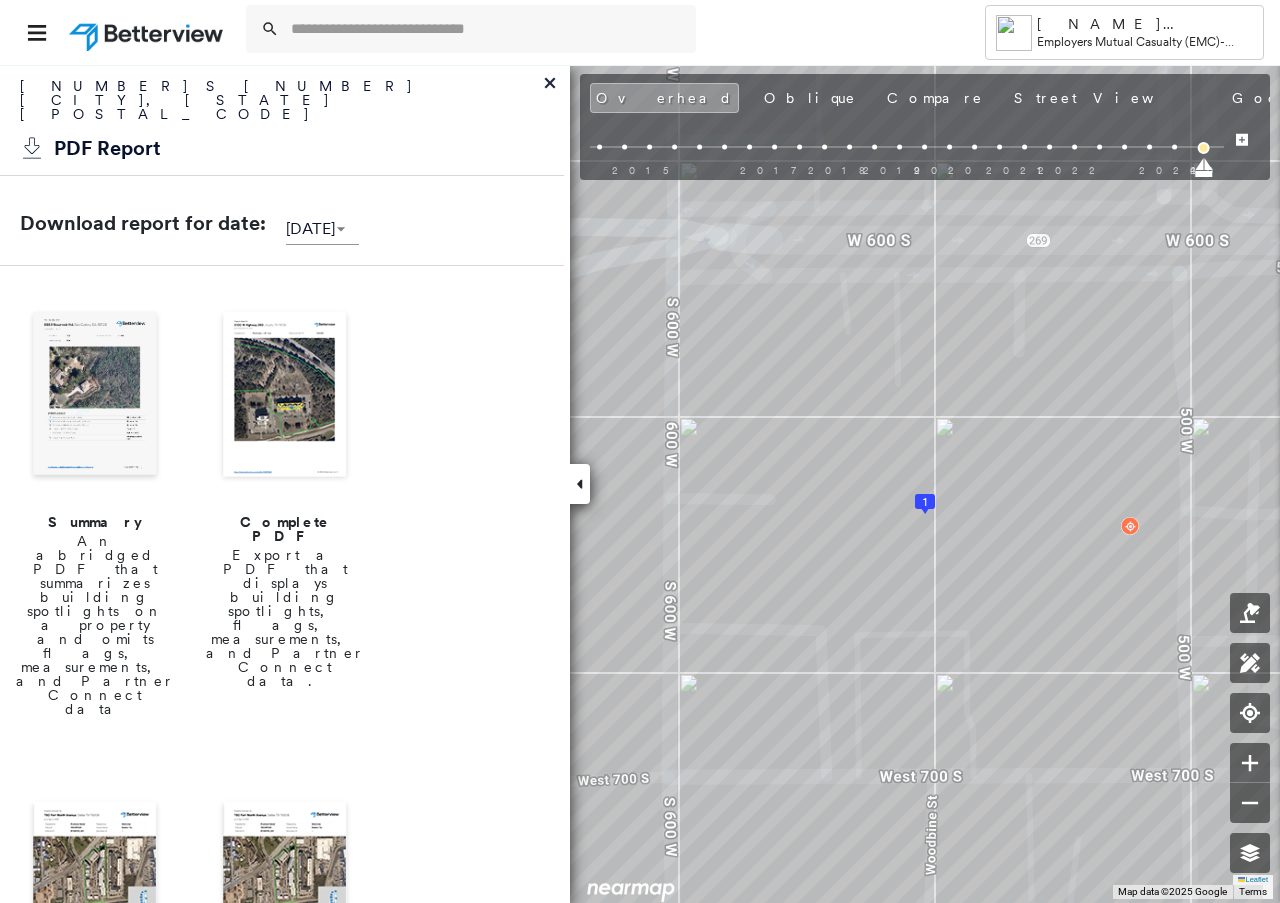 click at bounding box center (285, 396) 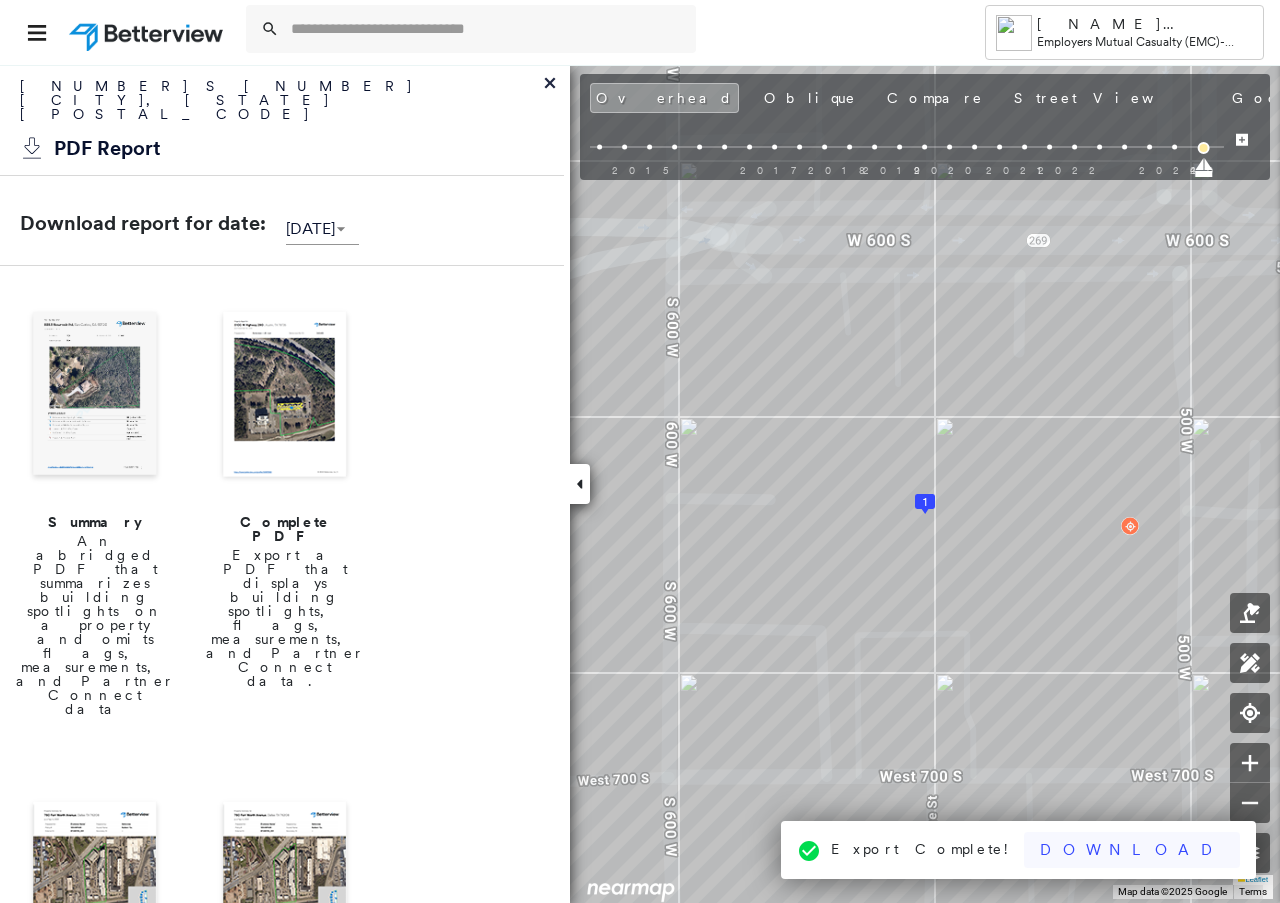 click on "Download" at bounding box center (1132, 850) 